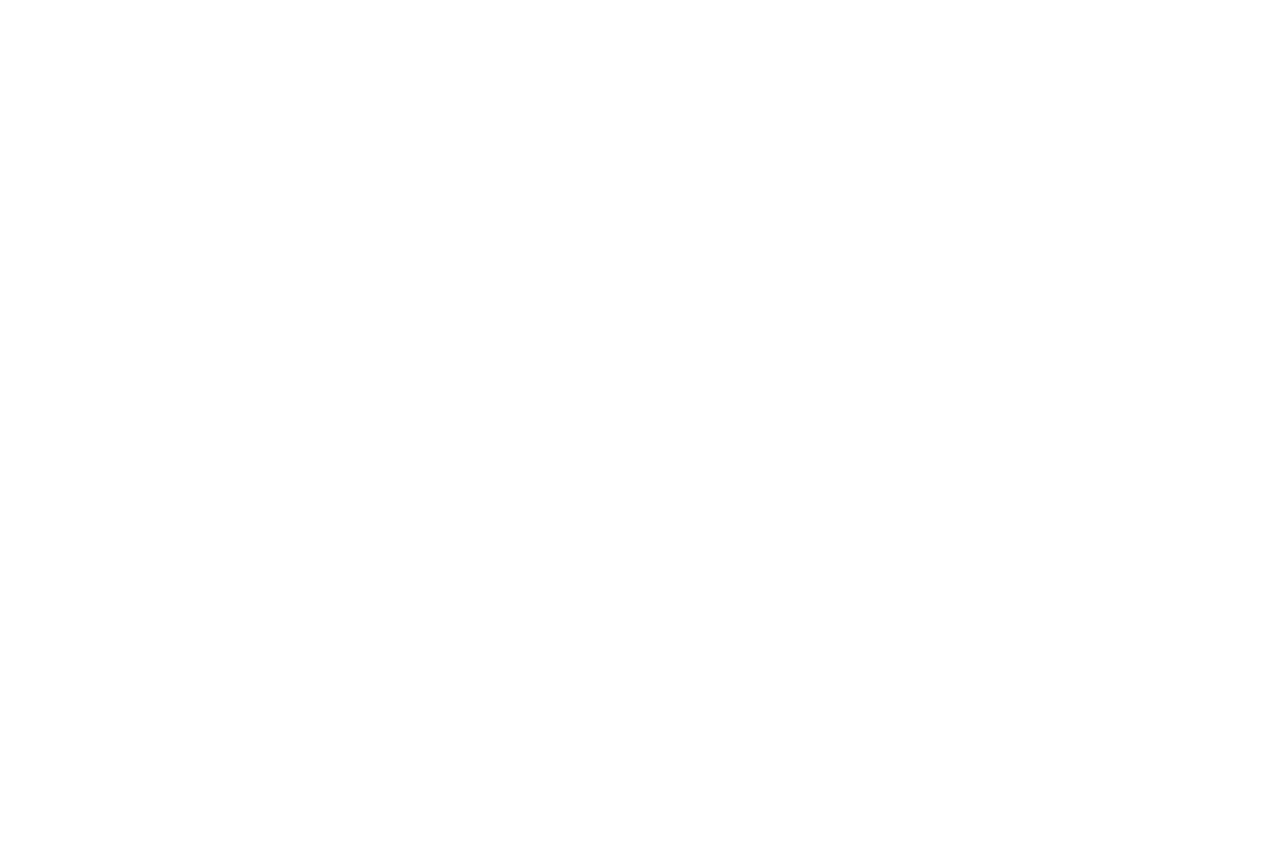 scroll, scrollTop: 0, scrollLeft: 0, axis: both 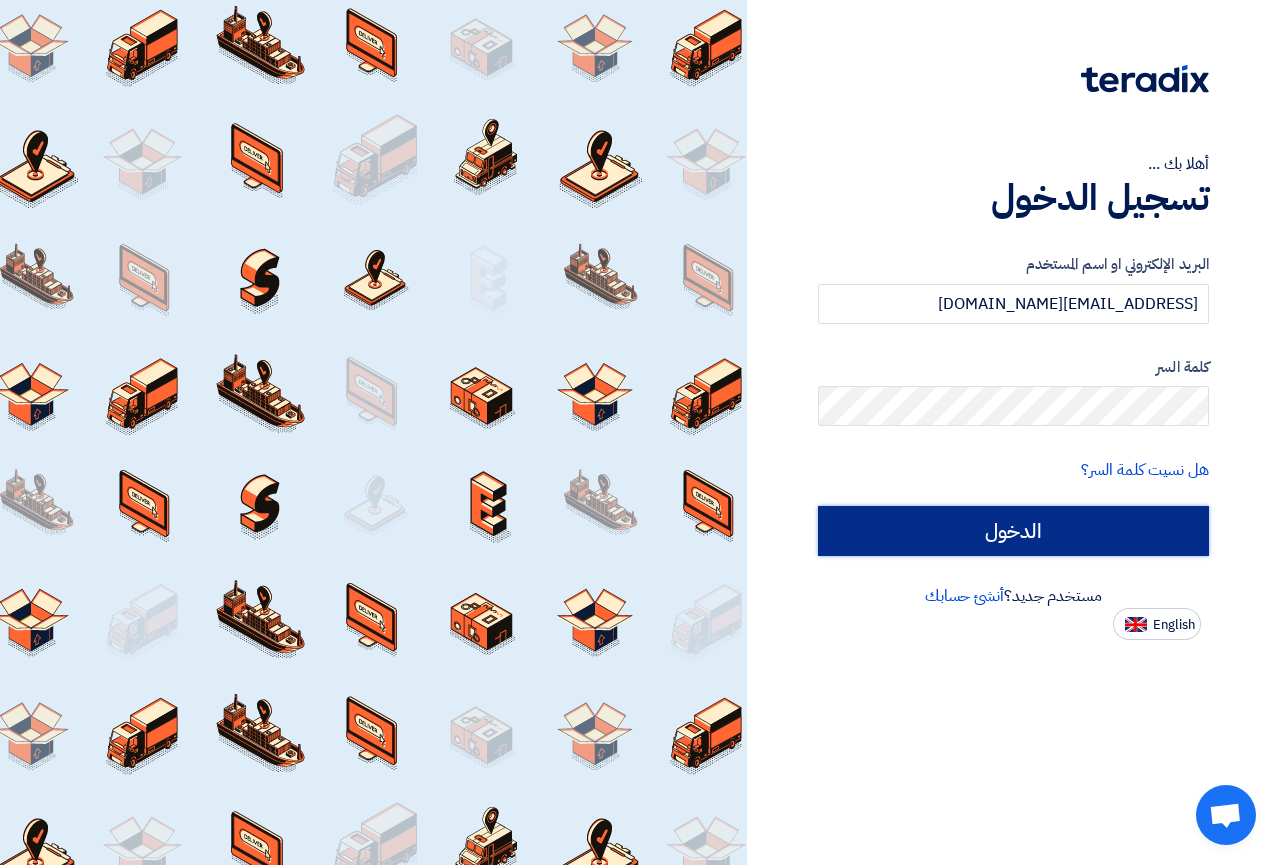 click on "الدخول" 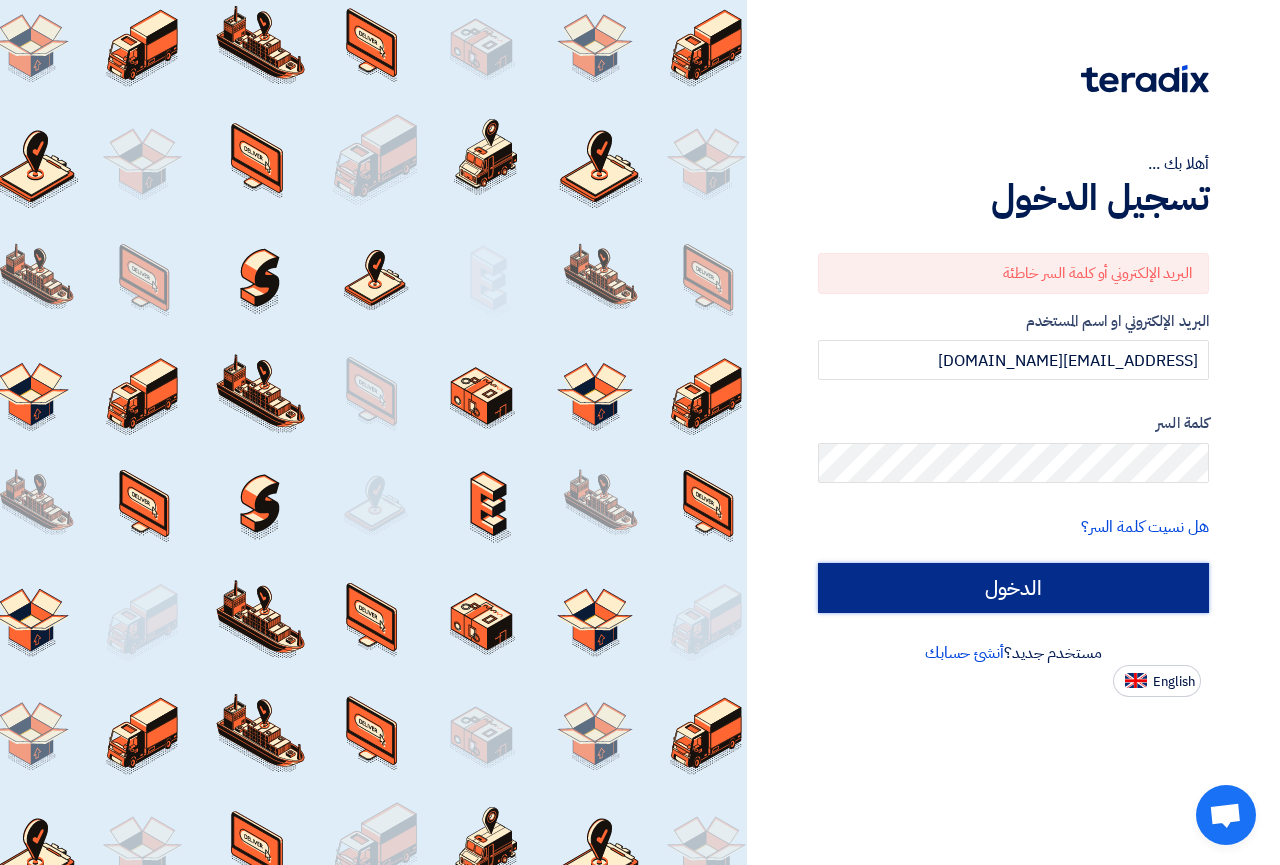 click on "الدخول" 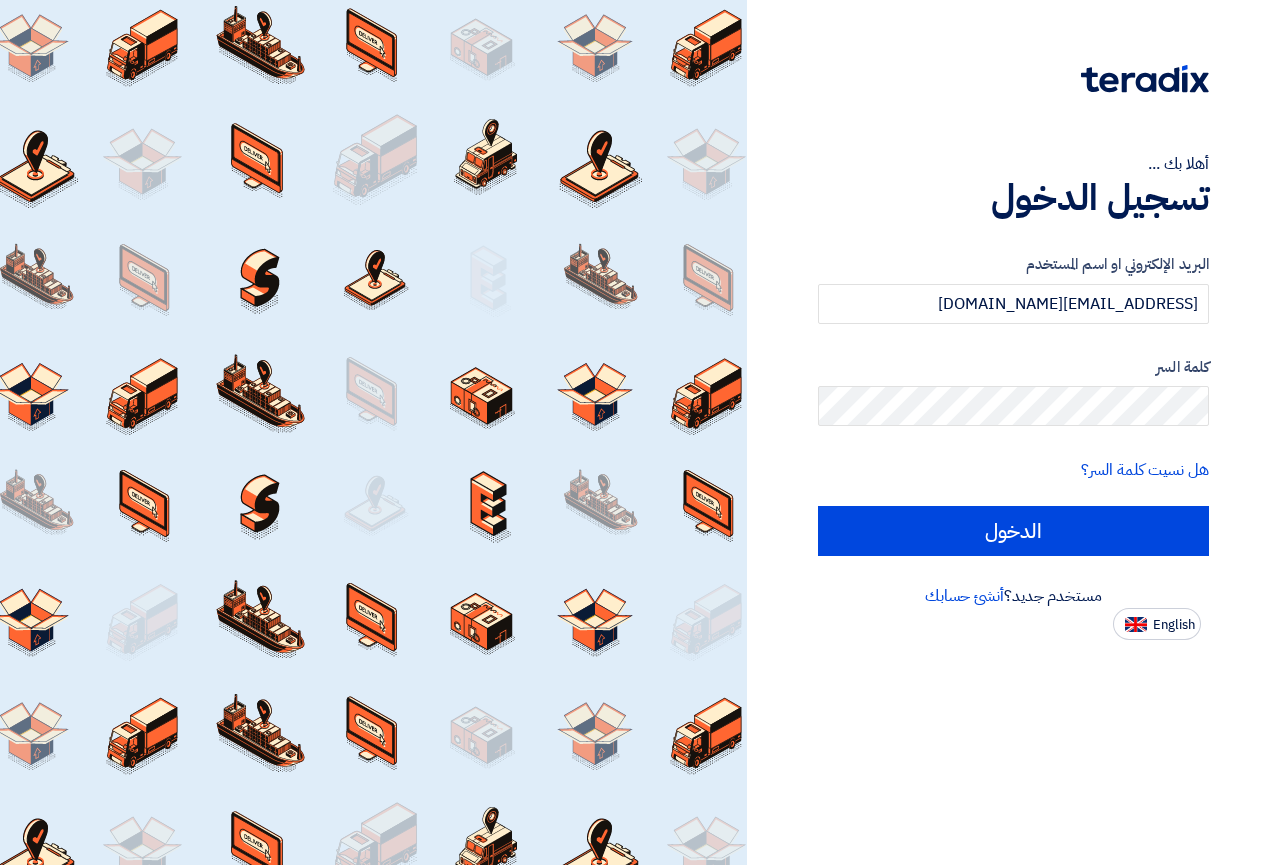 scroll, scrollTop: 0, scrollLeft: 0, axis: both 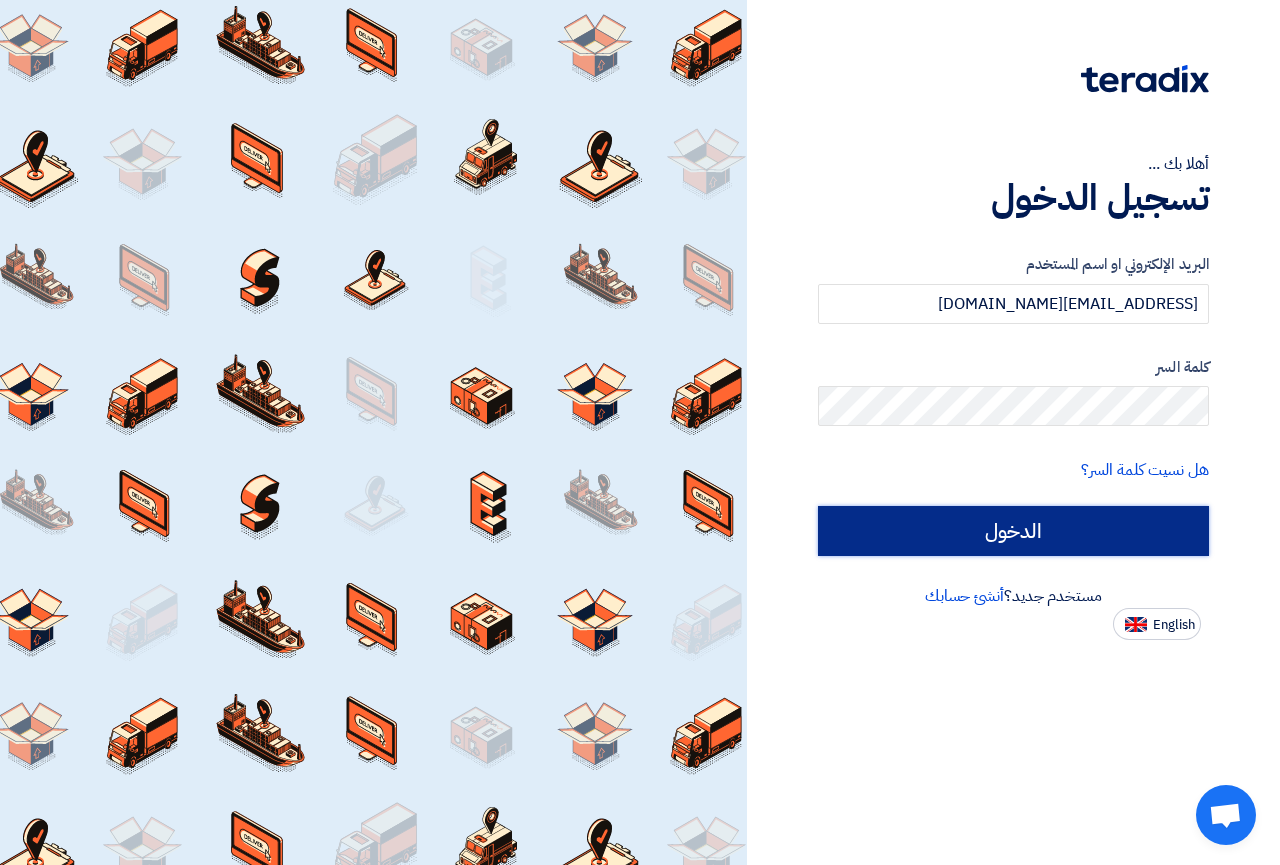 click on "الدخول" 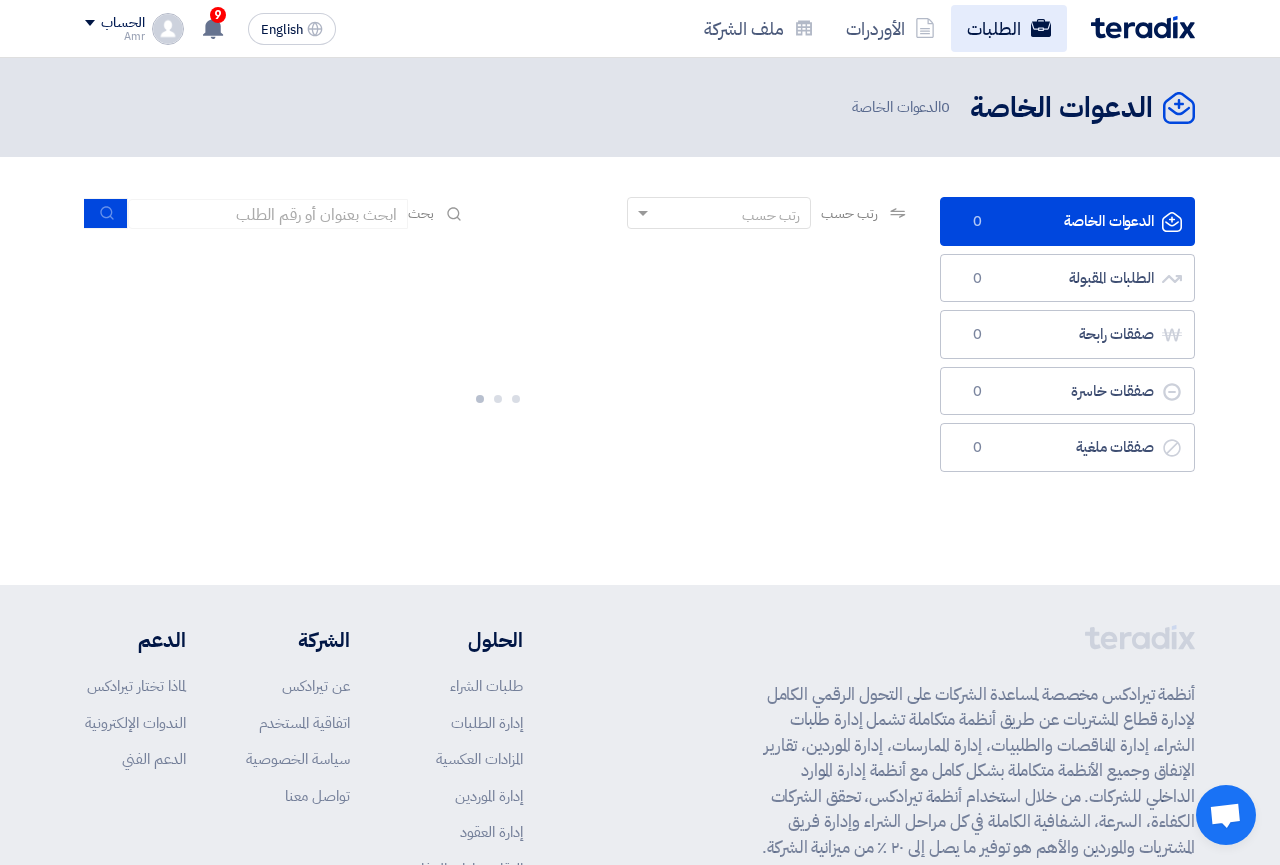 click on "الطلبات" 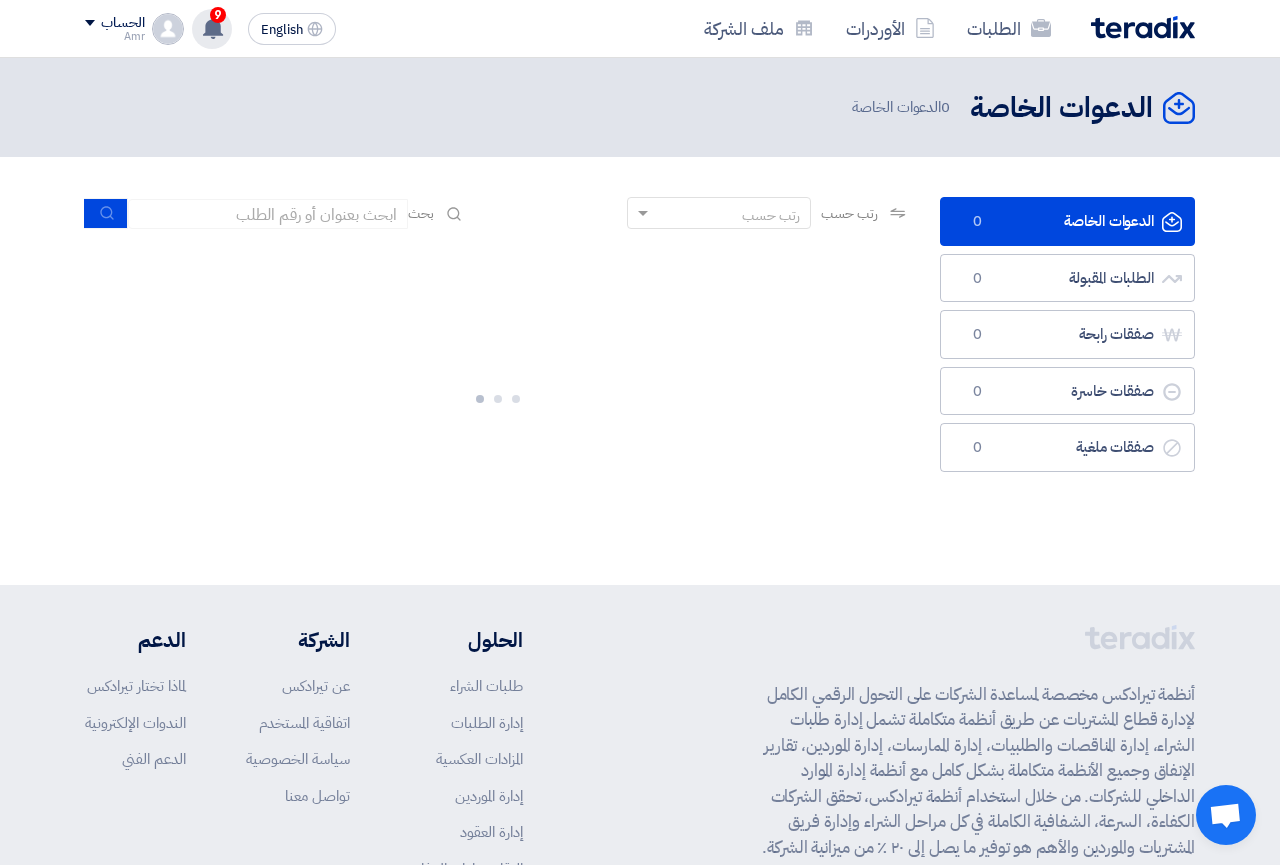 click 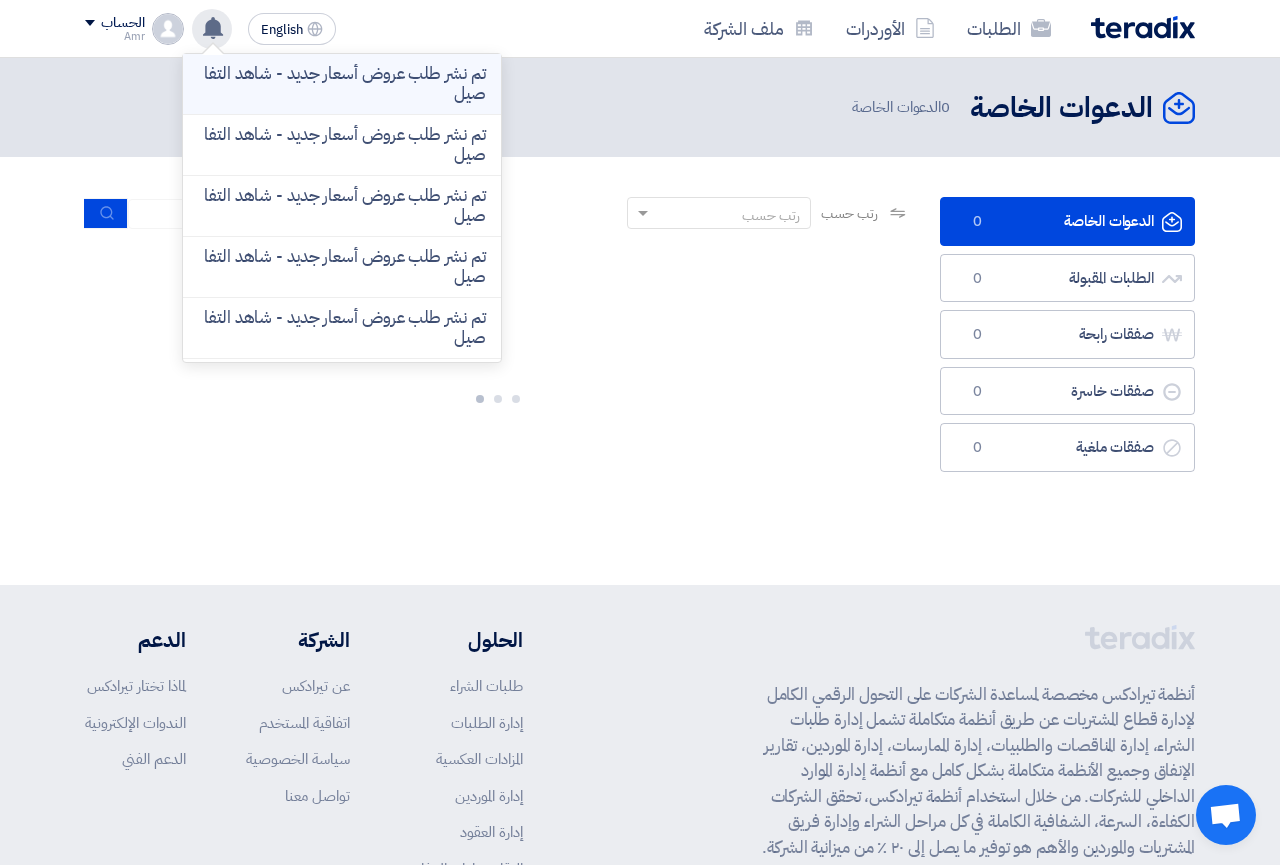 click on "تم نشر طلب عروض أسعار جديد - شاهد التفاصيل" 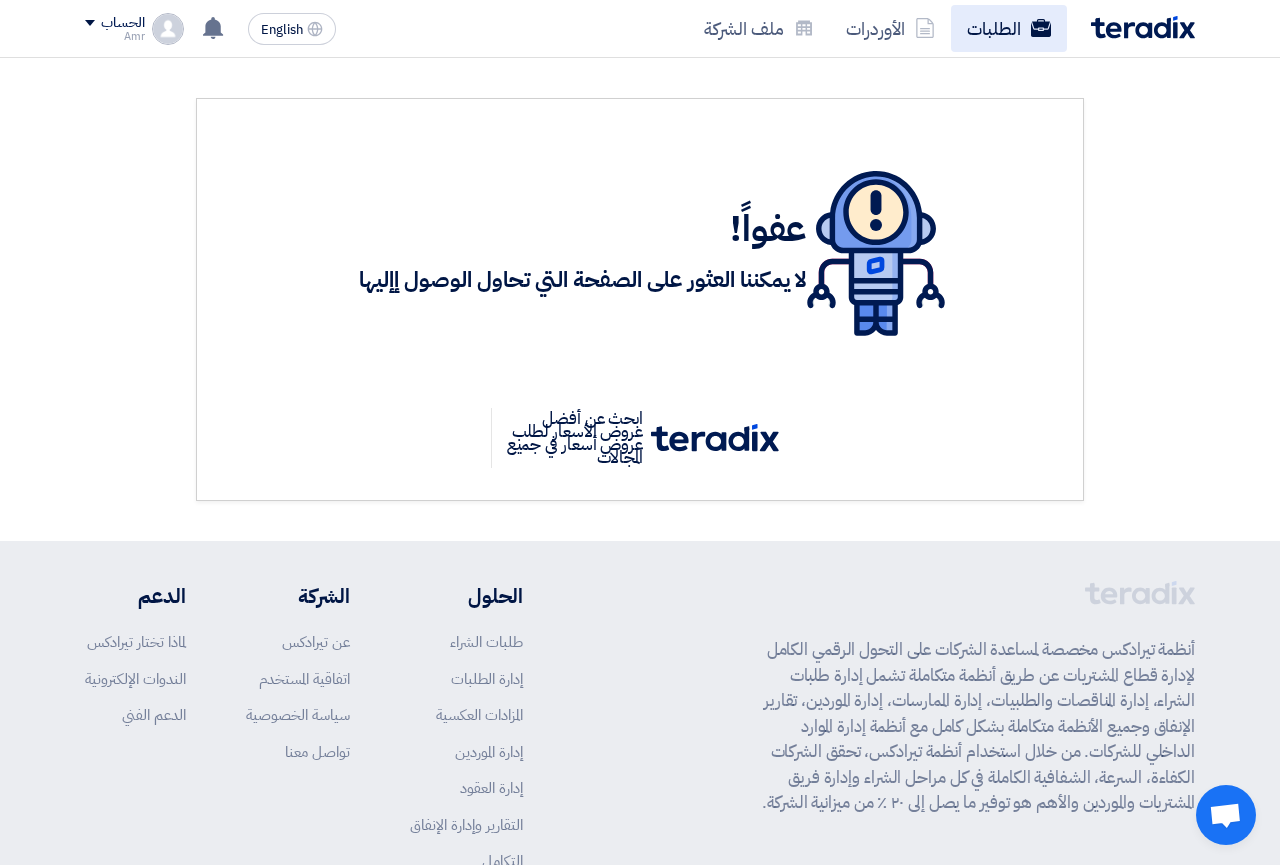 click on "الطلبات" 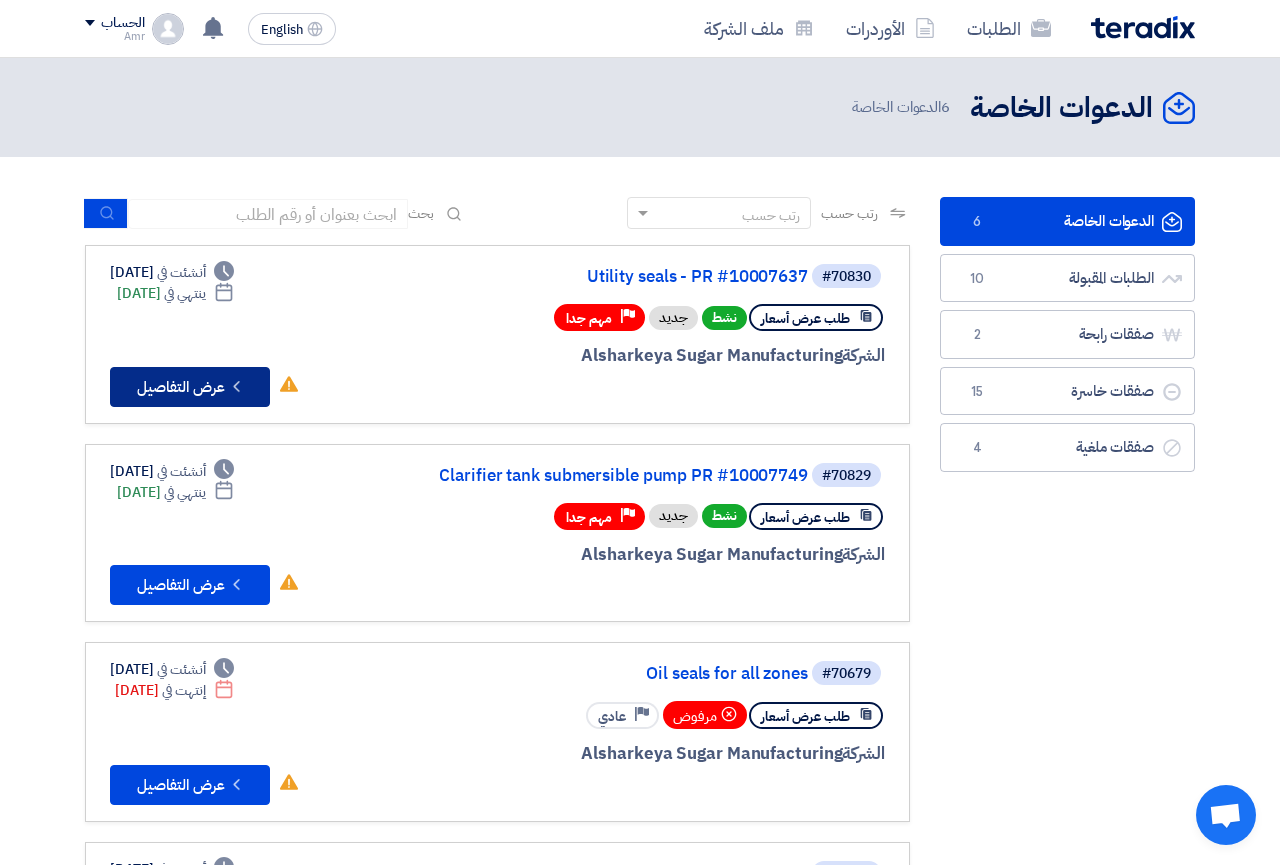 click on "Check details
عرض التفاصيل" 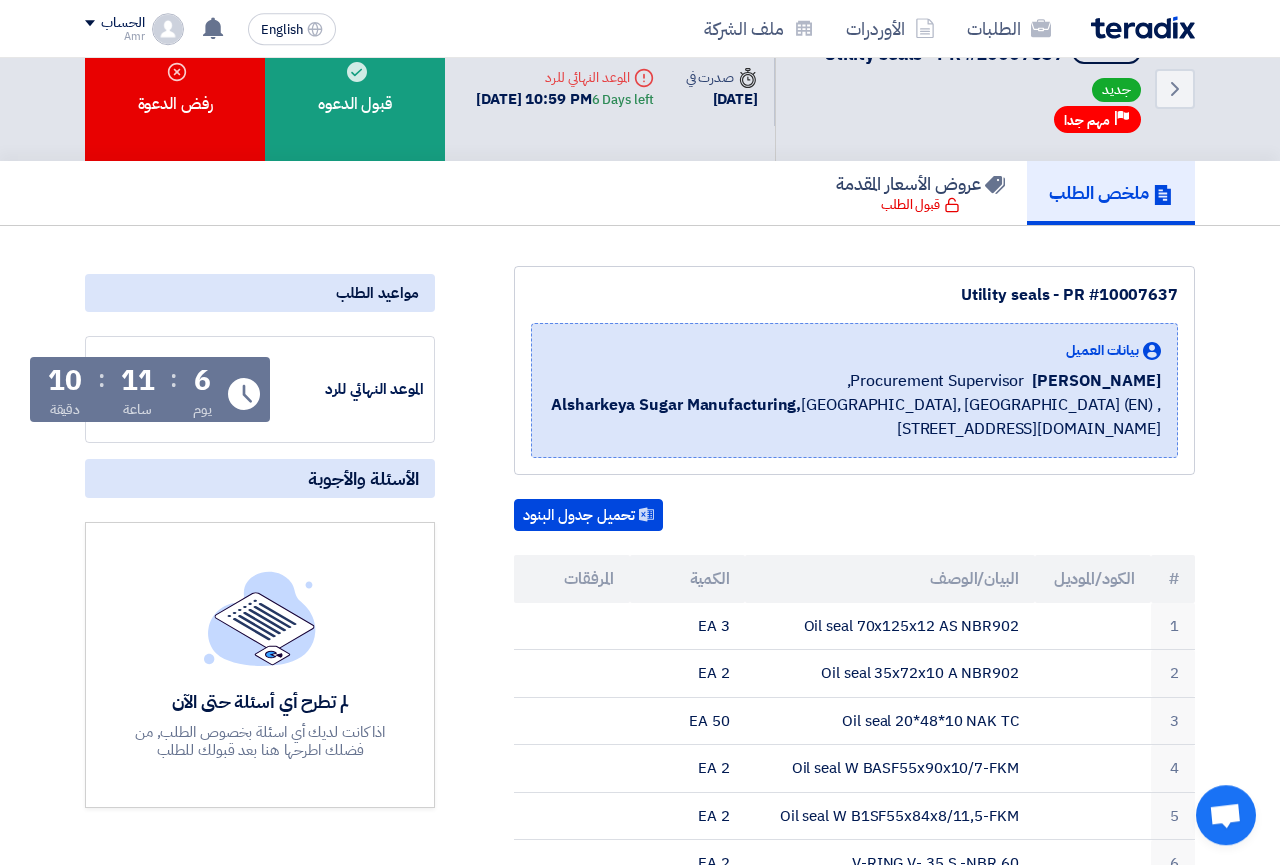 scroll, scrollTop: 0, scrollLeft: 0, axis: both 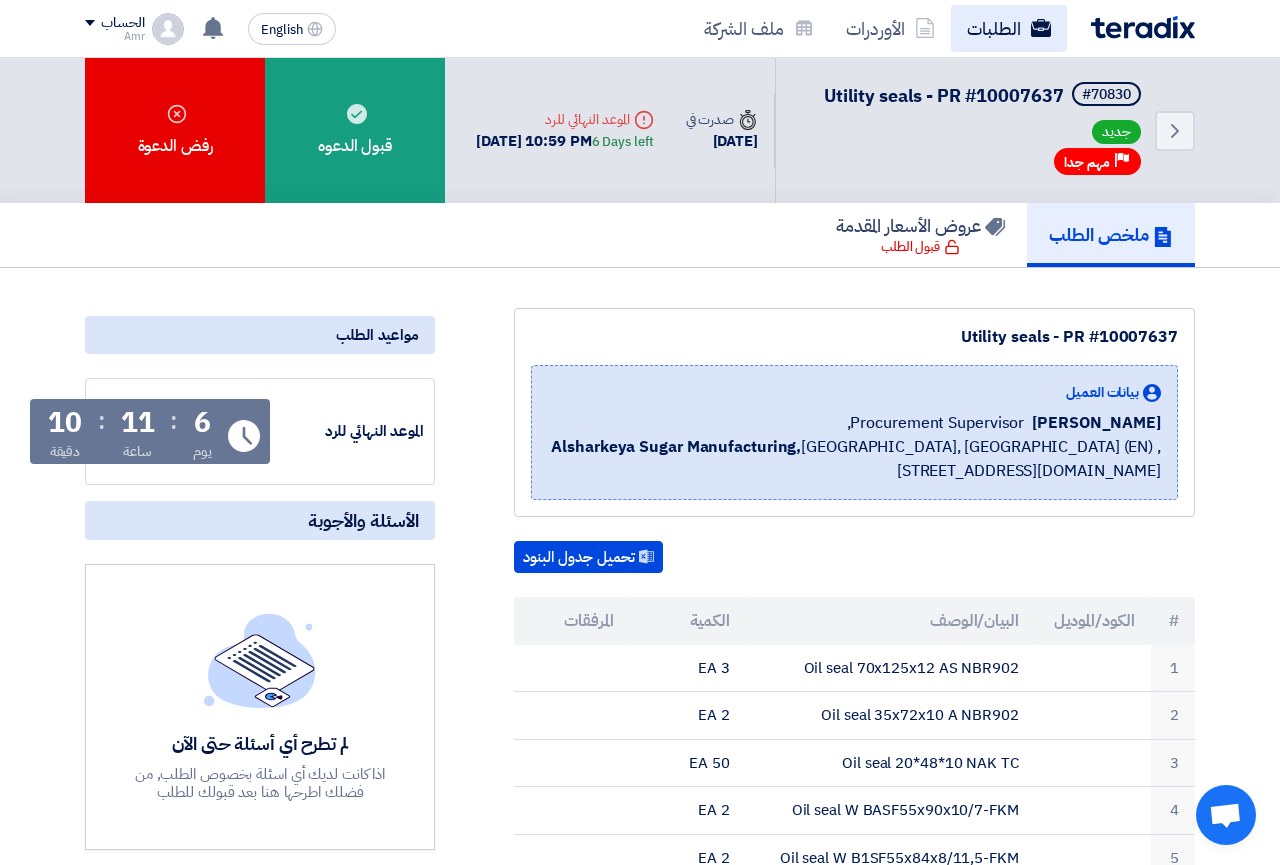 click on "الطلبات" 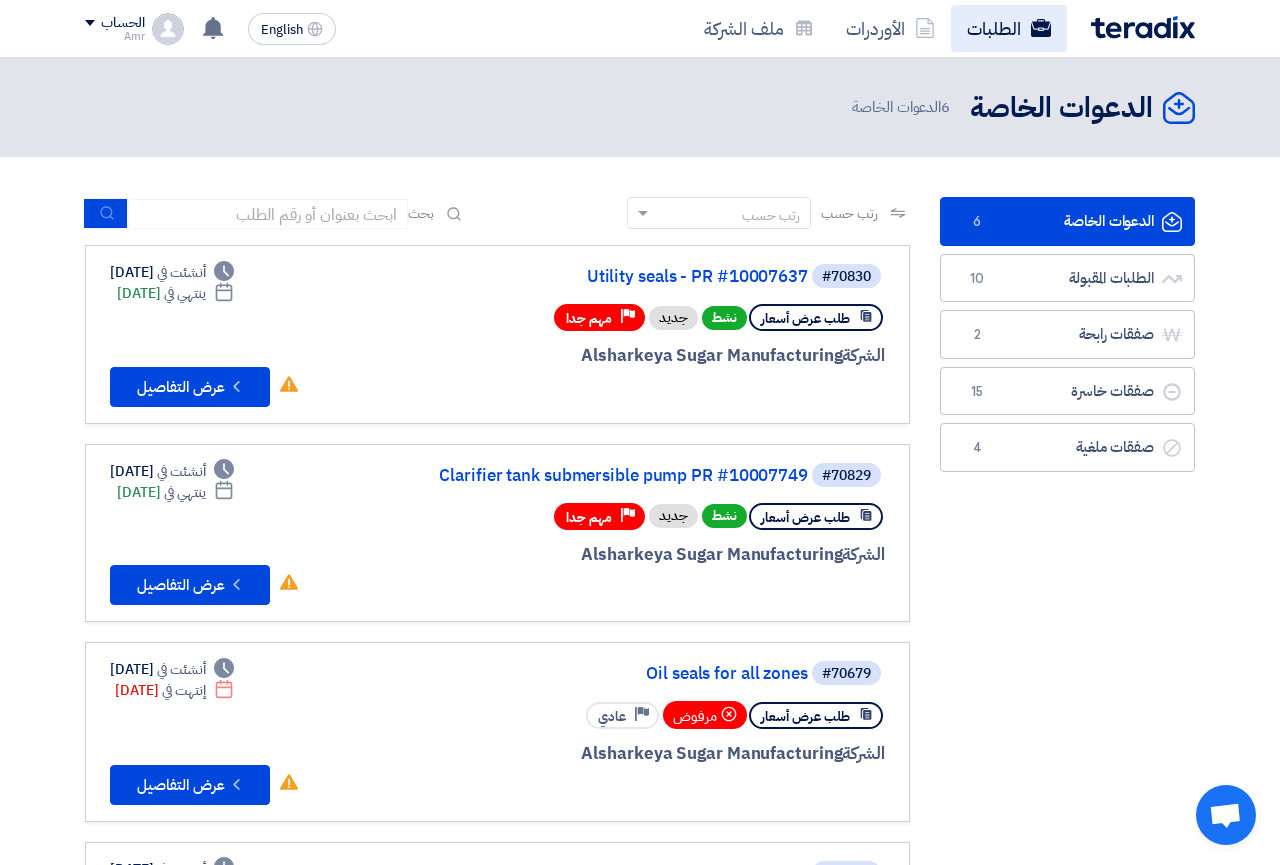 click on "الطلبات" 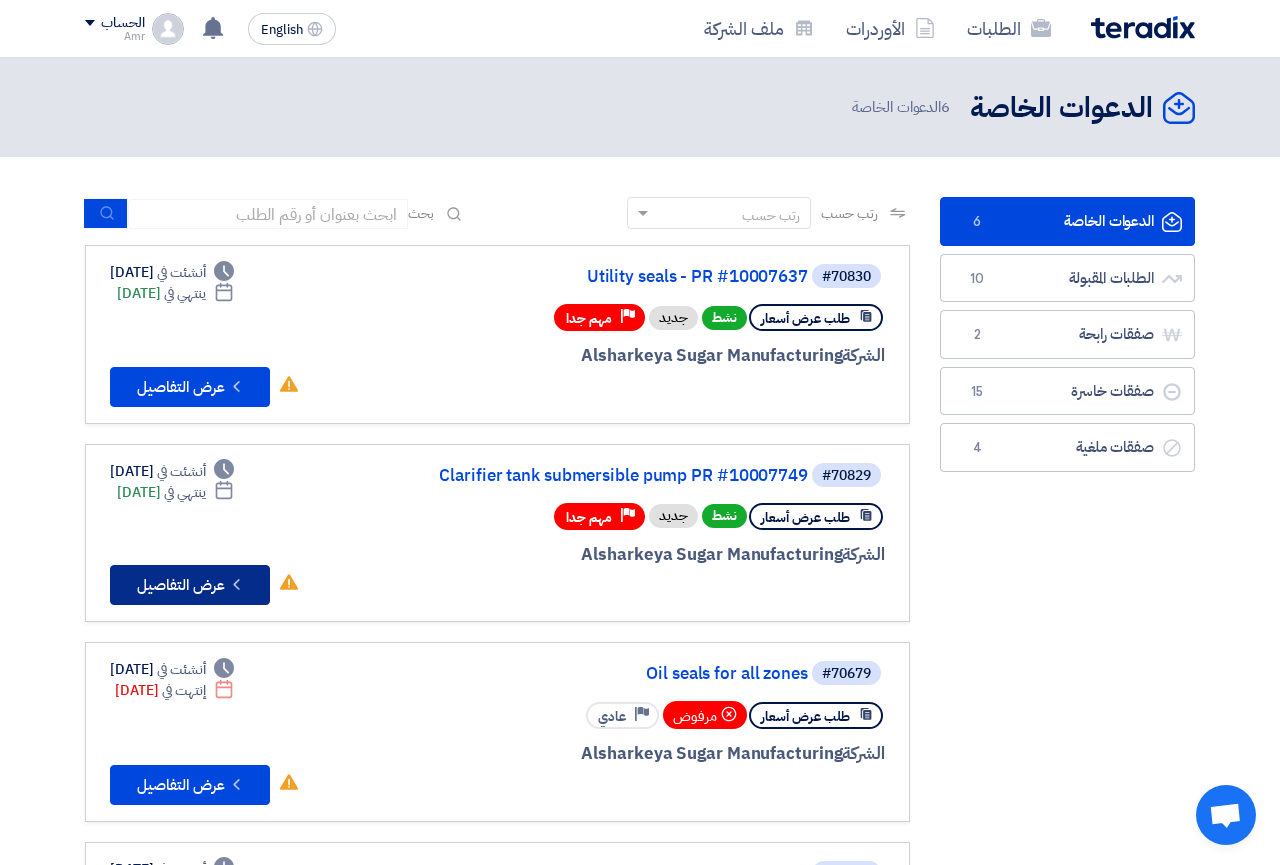 click on "Check details
عرض التفاصيل" 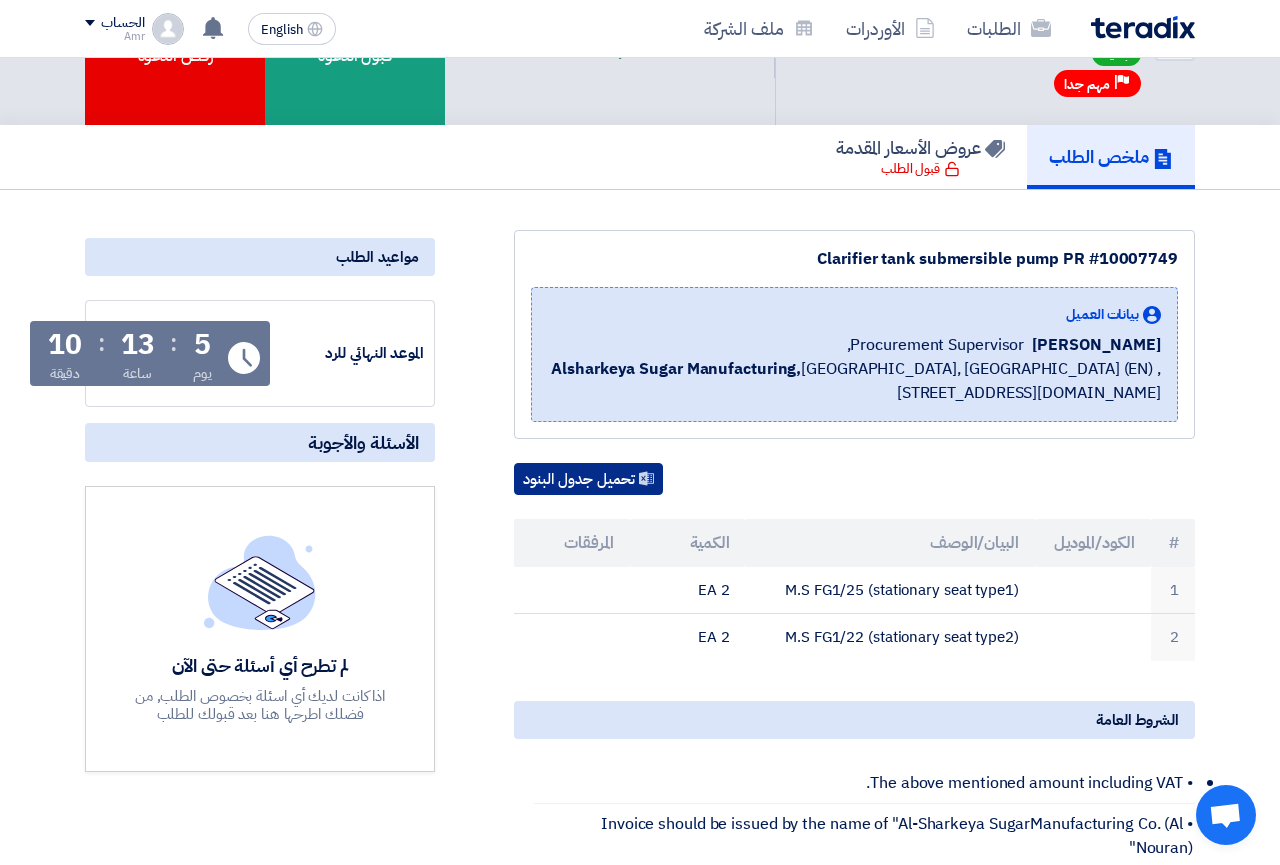 scroll, scrollTop: 0, scrollLeft: 0, axis: both 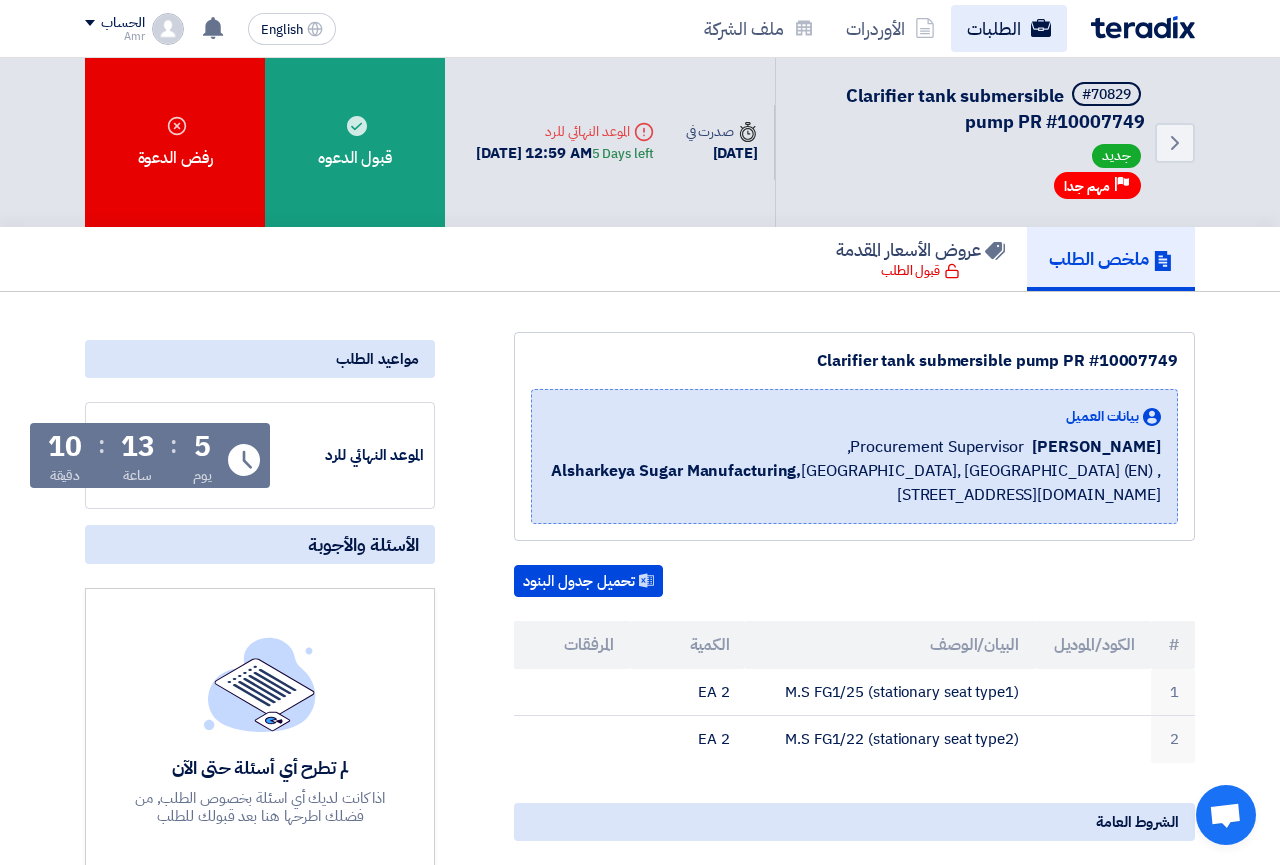 click 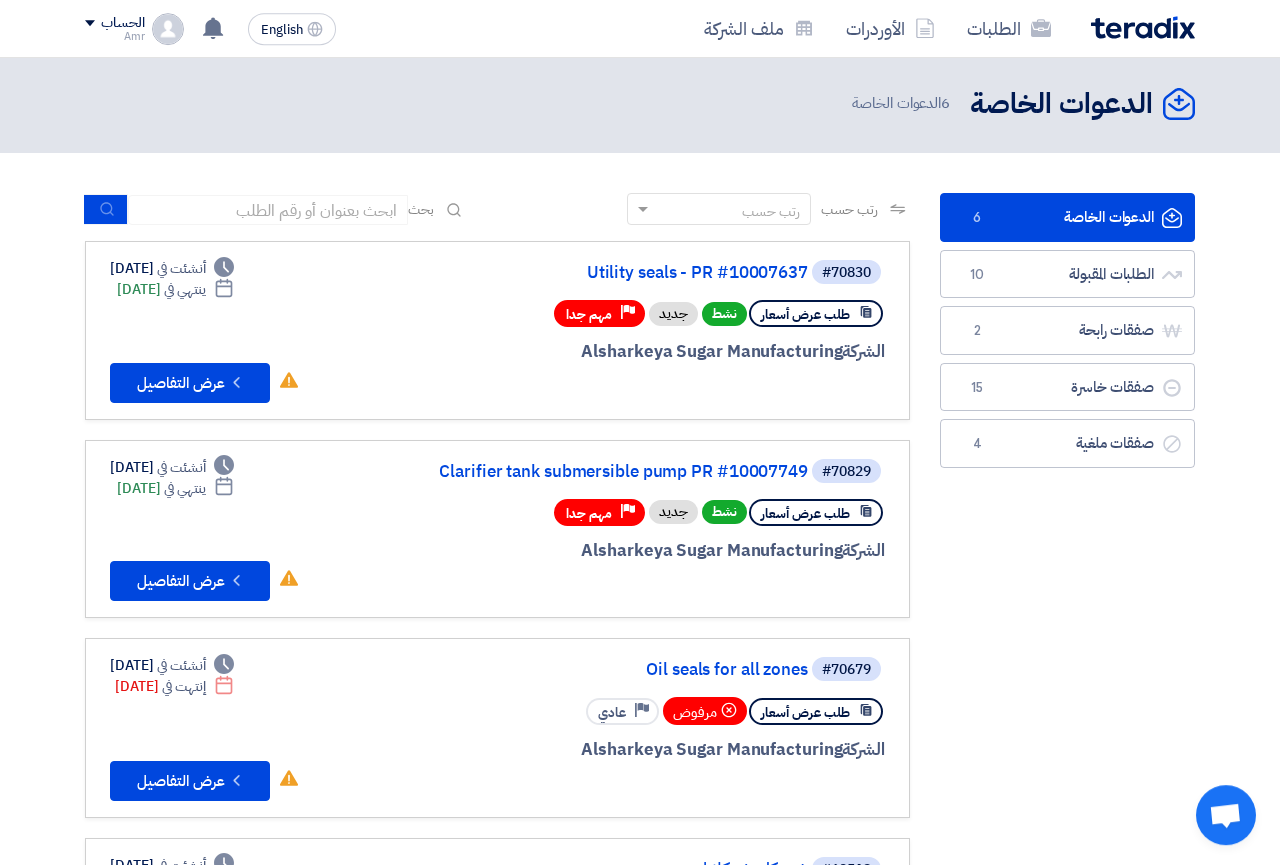 scroll, scrollTop: 0, scrollLeft: 0, axis: both 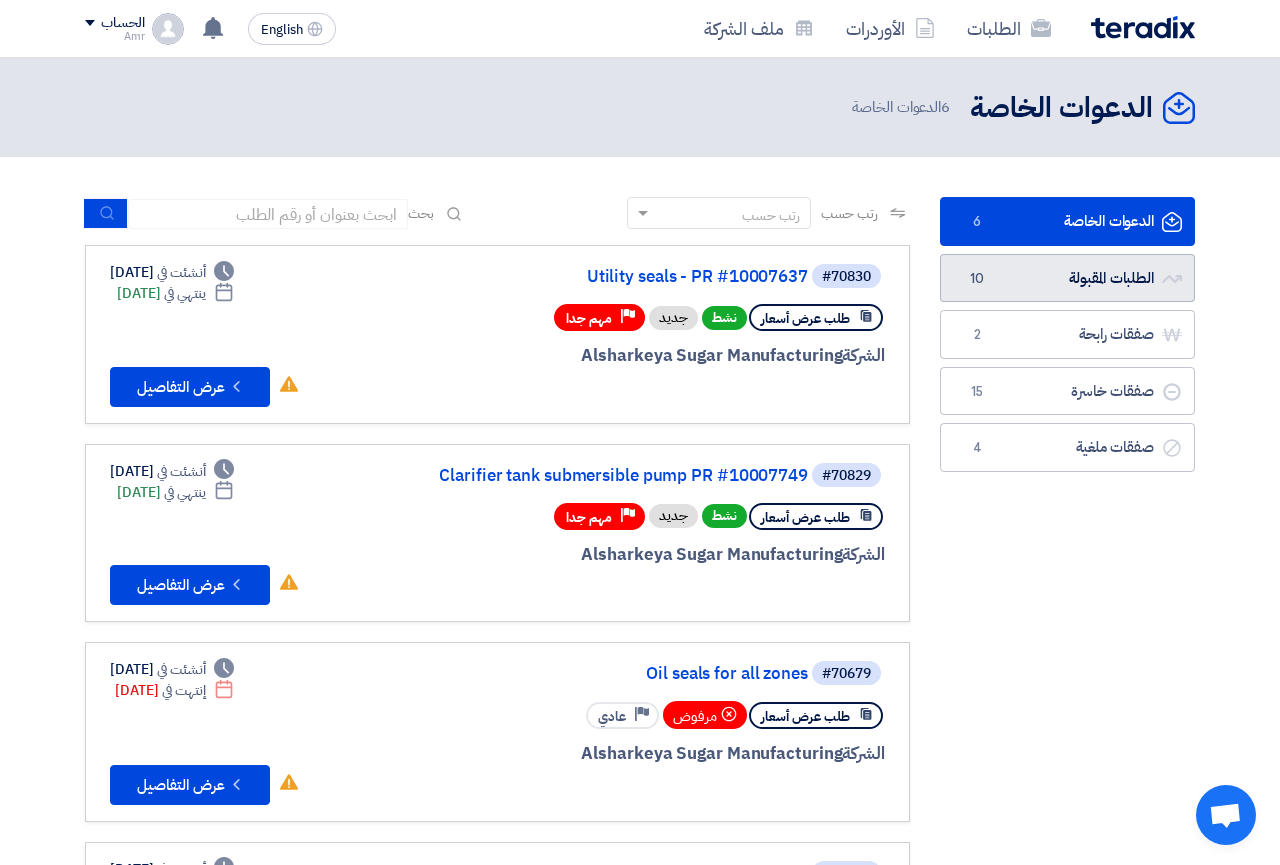 click on "الطلبات المقبولة
الطلبات المقبولة
10" 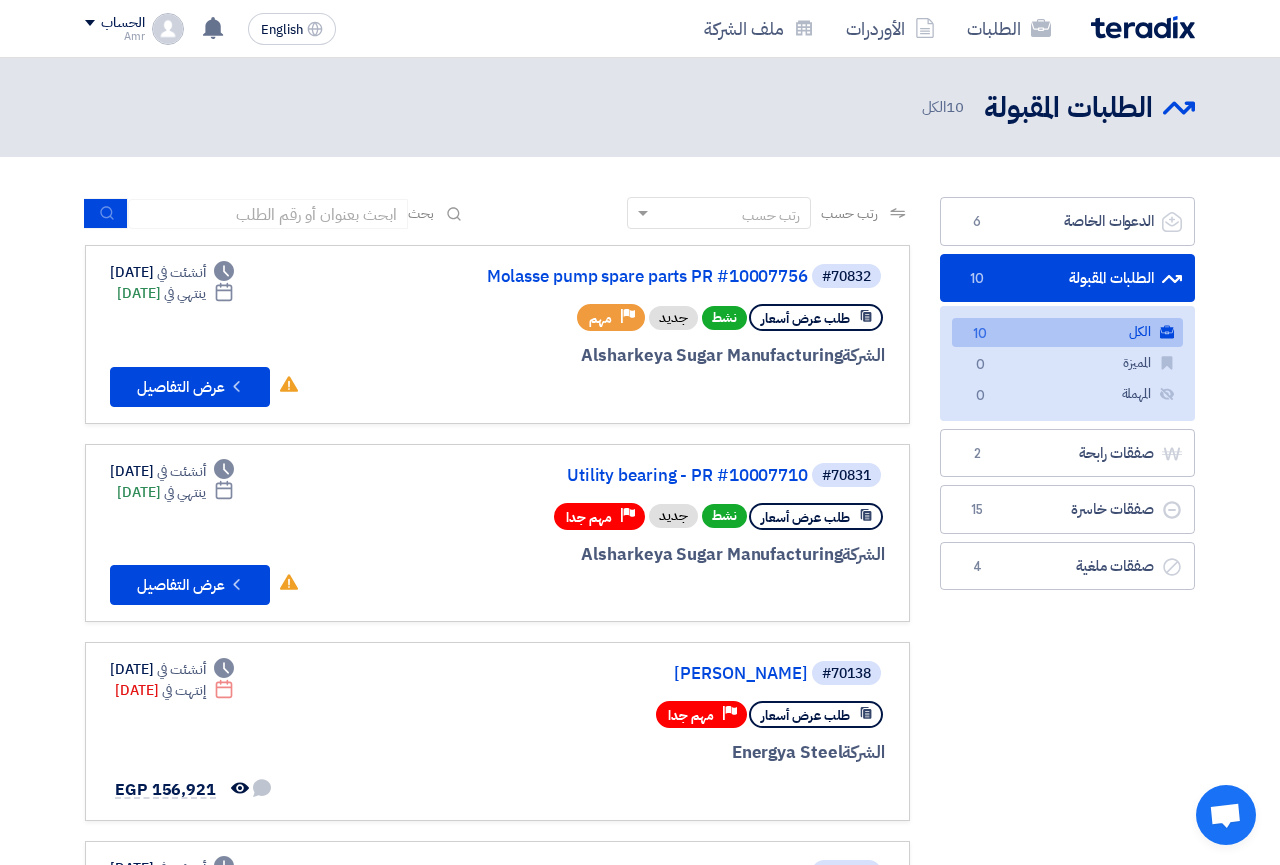 click on "الطلبات المقبولة
الطلبات المقبولة
10" 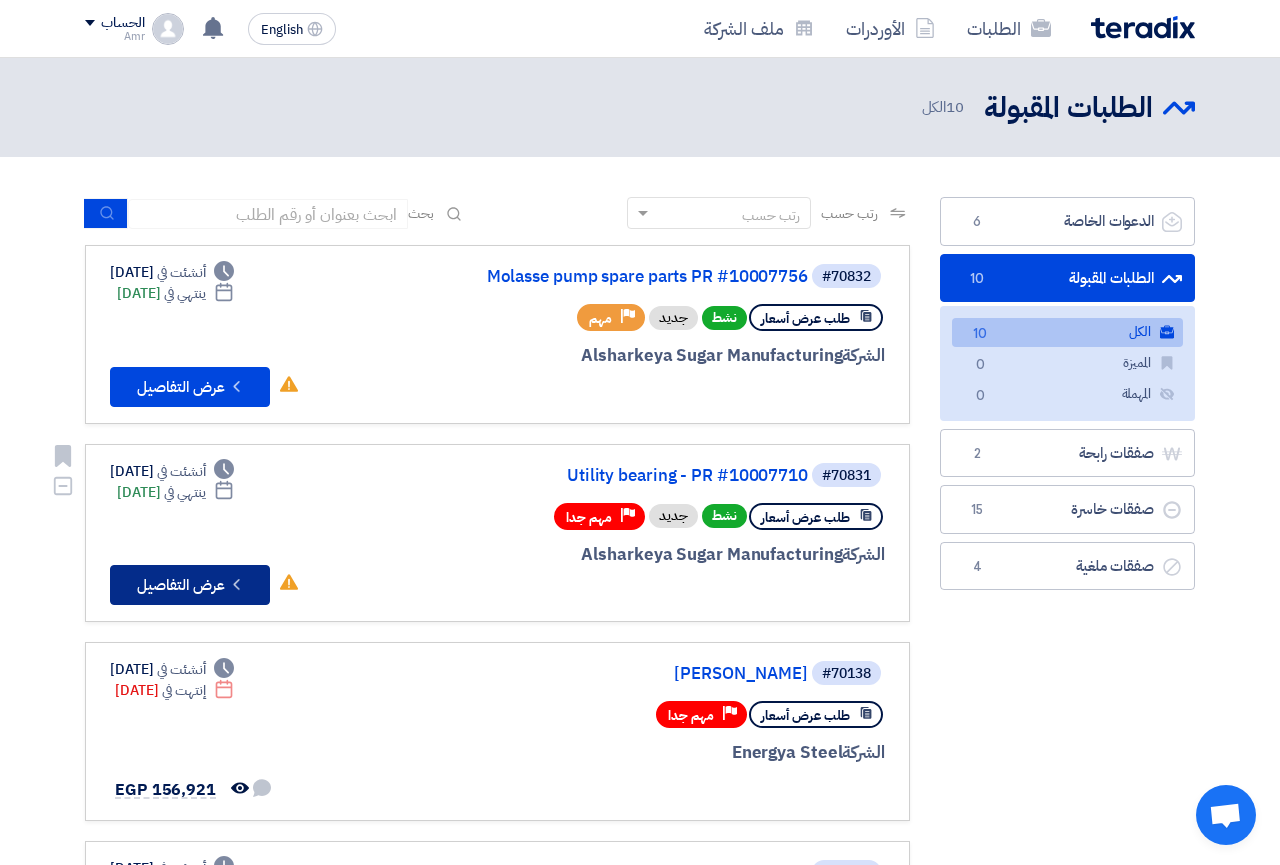 click on "Check details
عرض التفاصيل" 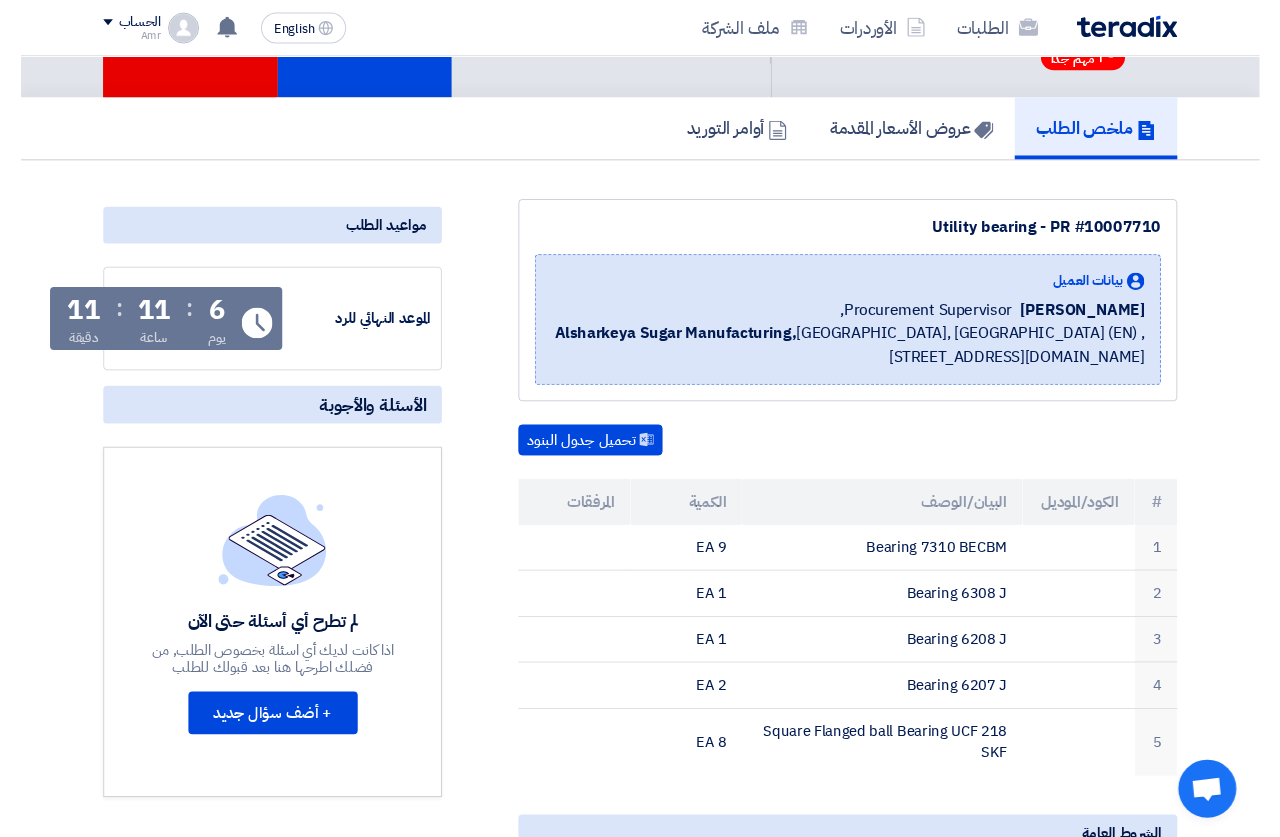 scroll, scrollTop: 0, scrollLeft: 0, axis: both 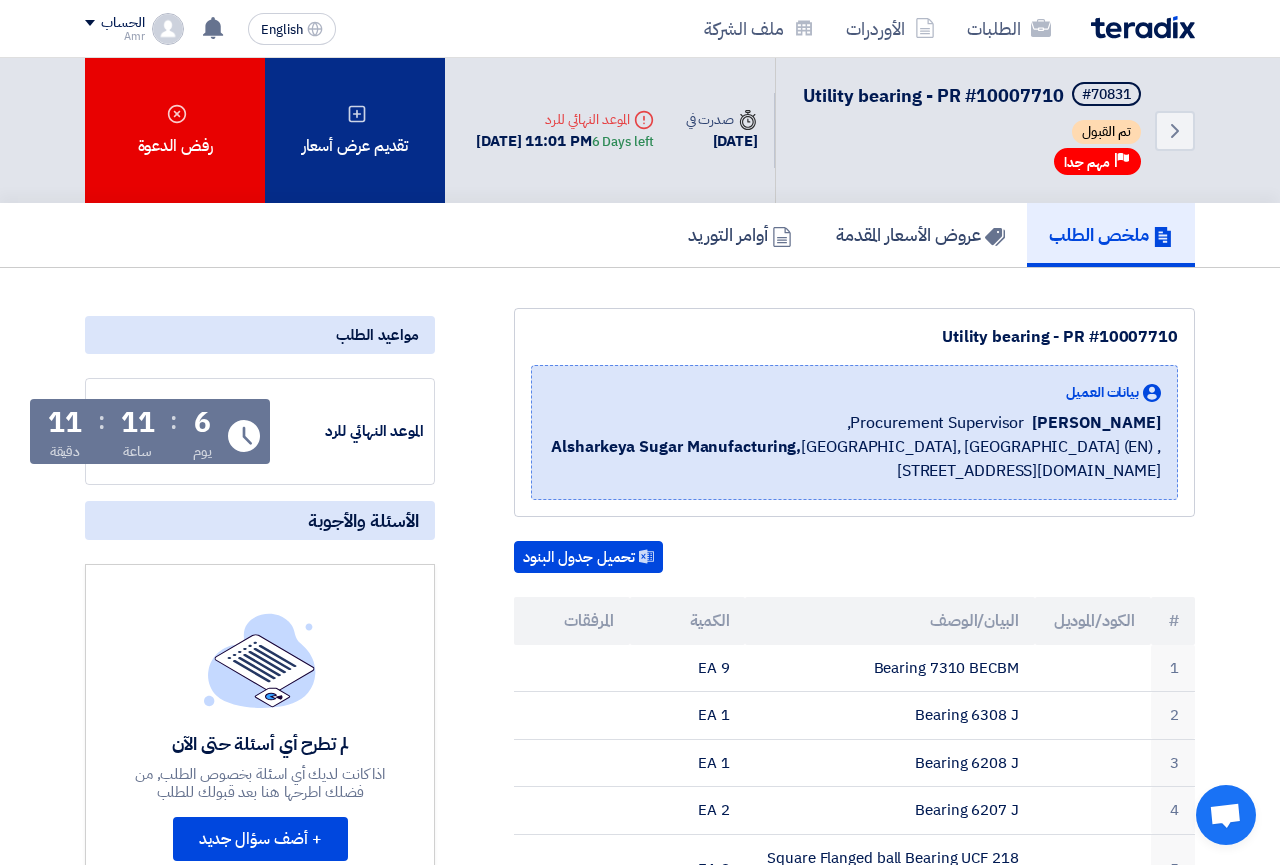 click on "تقديم عرض أسعار" 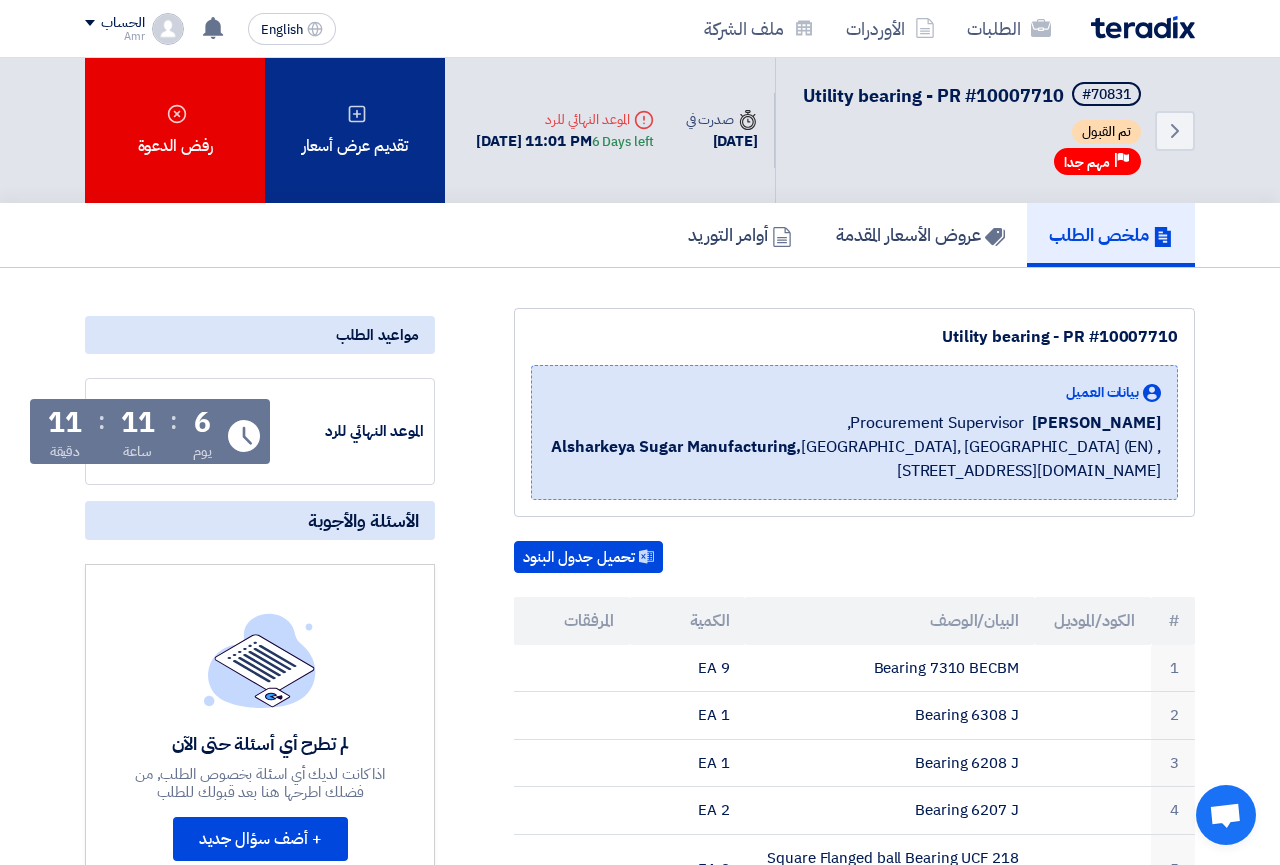 click on "تقديم عرض أسعار" 